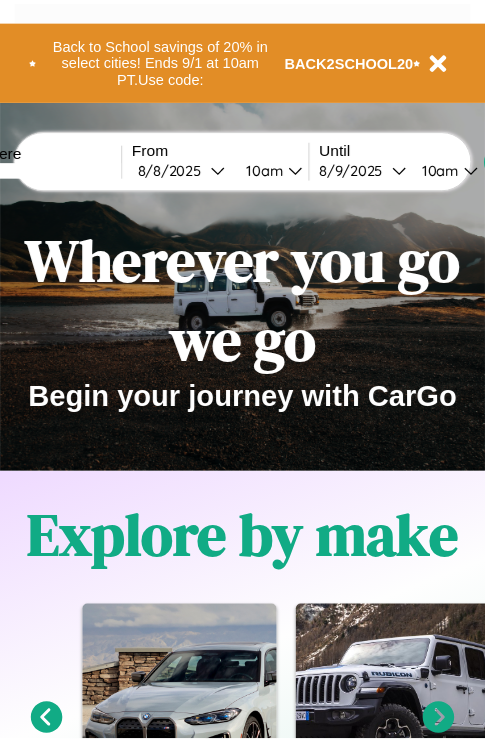 scroll, scrollTop: 0, scrollLeft: 0, axis: both 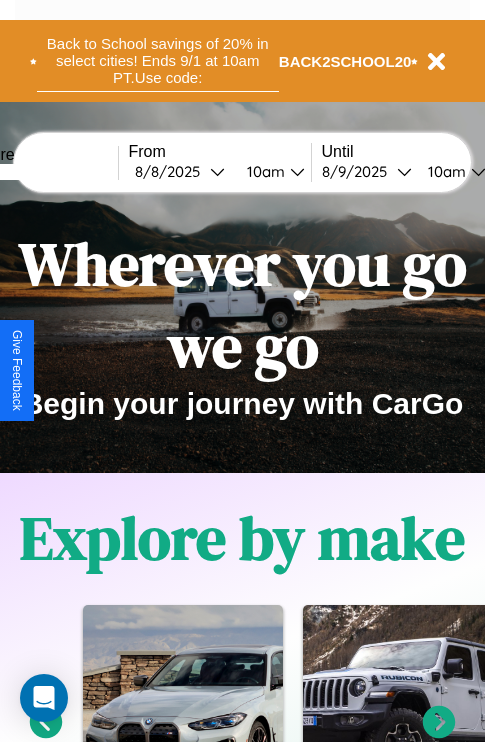 click on "Back to School savings of 20% in select cities! Ends 9/1 at 10am PT.  Use code:" at bounding box center (158, 61) 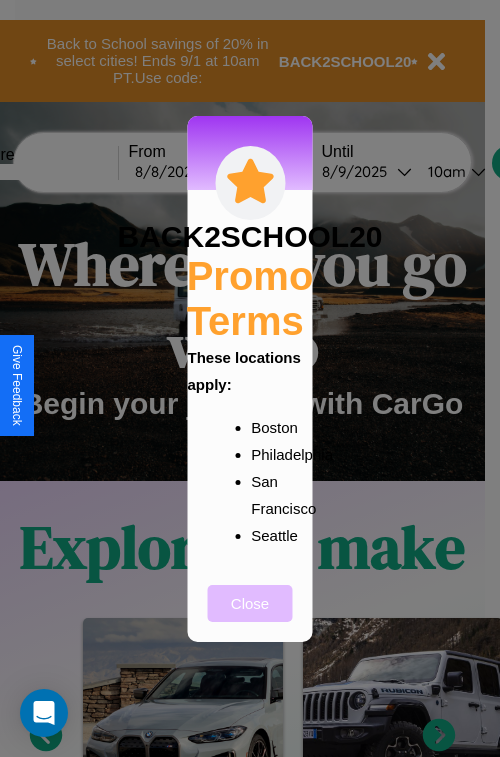 click on "Close" at bounding box center [250, 603] 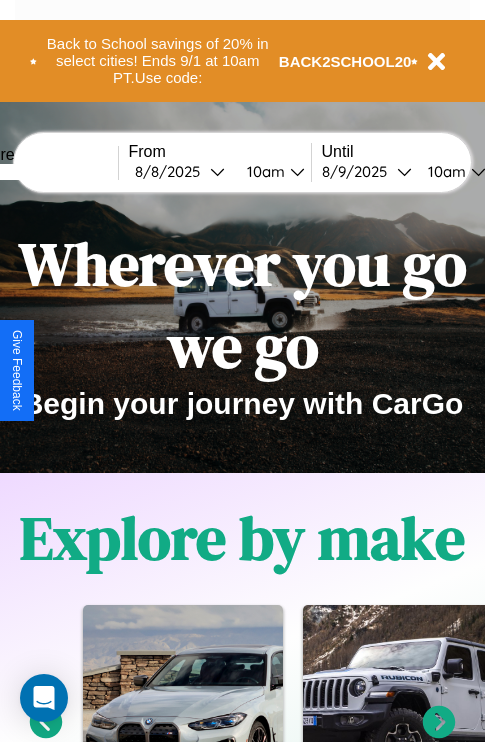 scroll, scrollTop: 308, scrollLeft: 0, axis: vertical 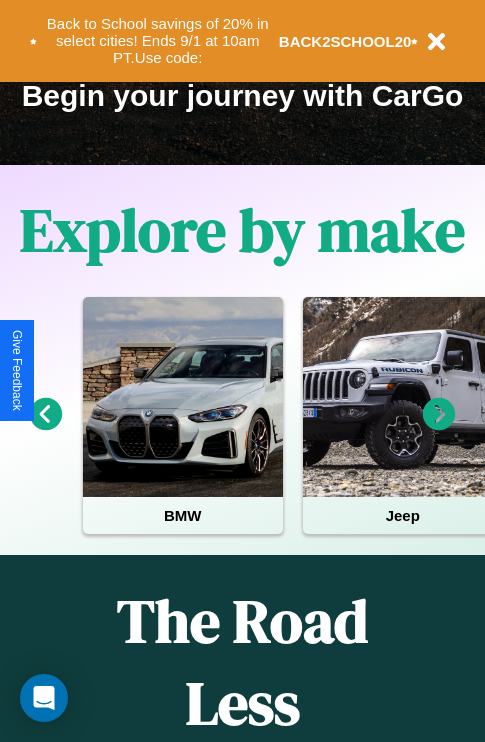 click 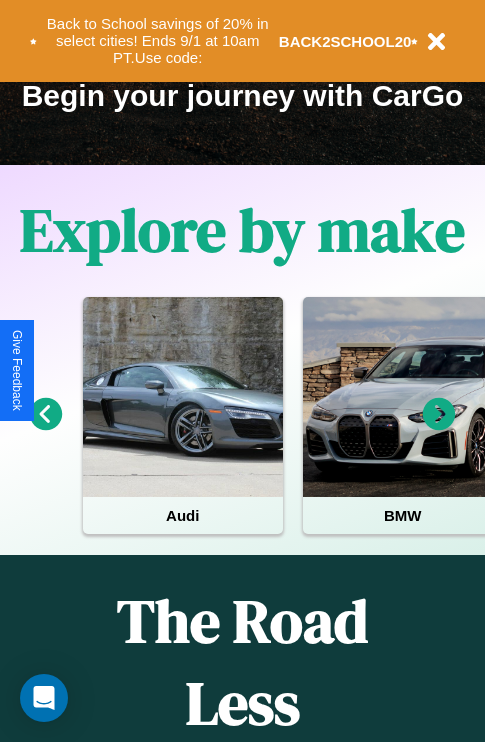 click 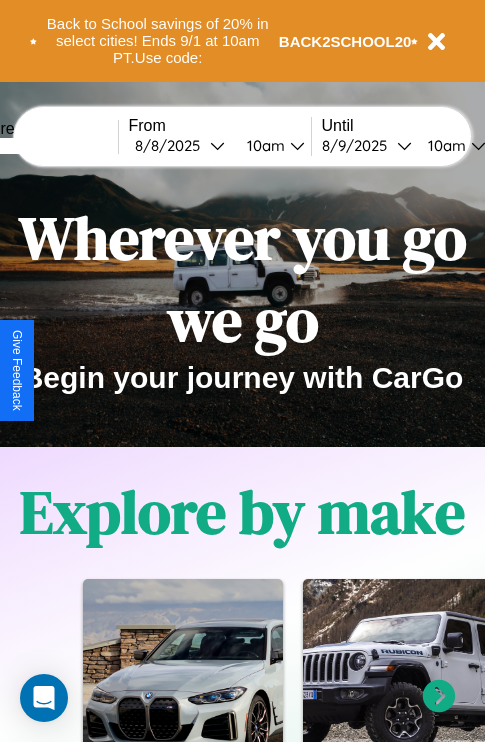 scroll, scrollTop: 0, scrollLeft: 0, axis: both 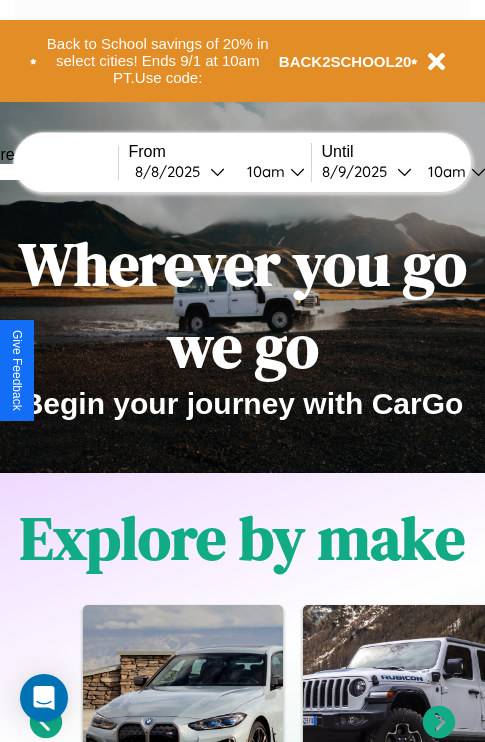 click at bounding box center (43, 172) 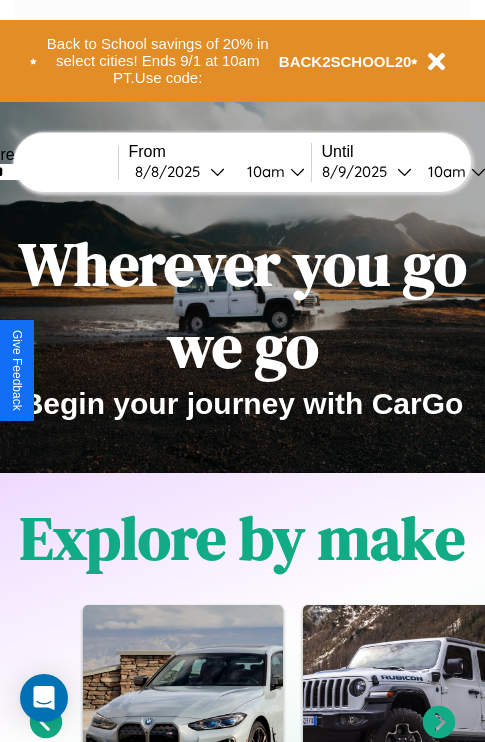 type on "******" 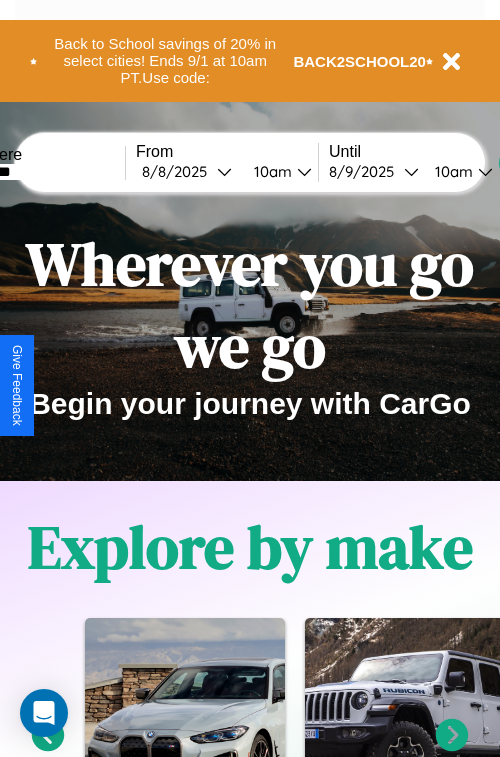 select on "*" 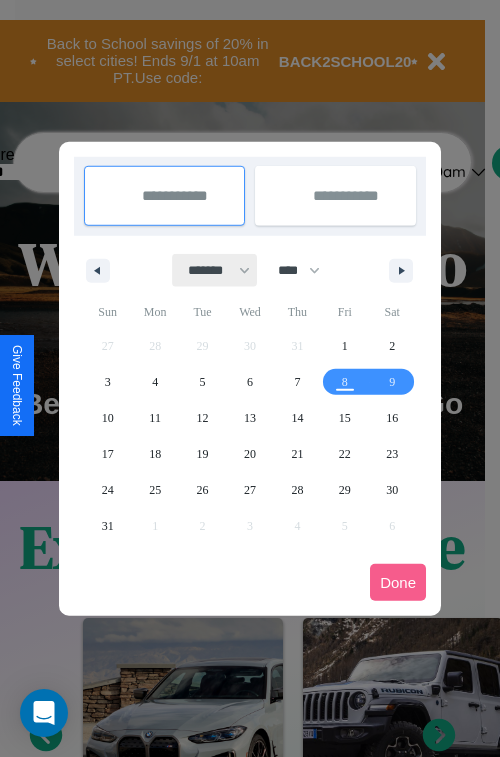 click on "******* ******** ***** ***** *** **** **** ****** ********* ******* ******** ********" at bounding box center (215, 270) 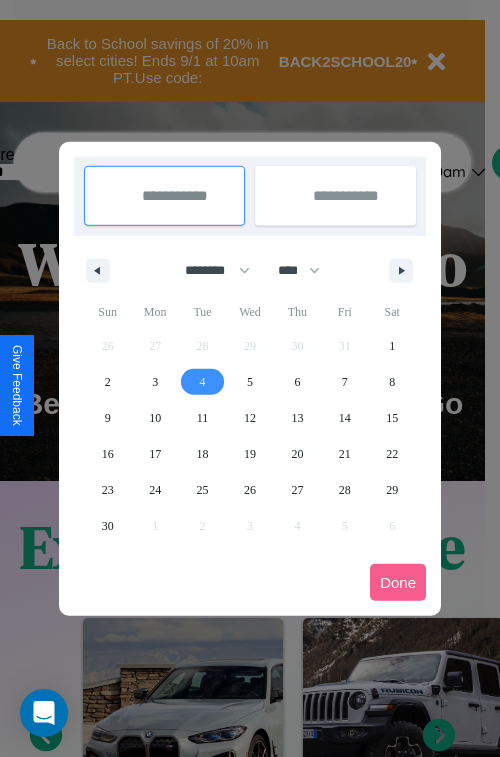 click on "4" at bounding box center (203, 382) 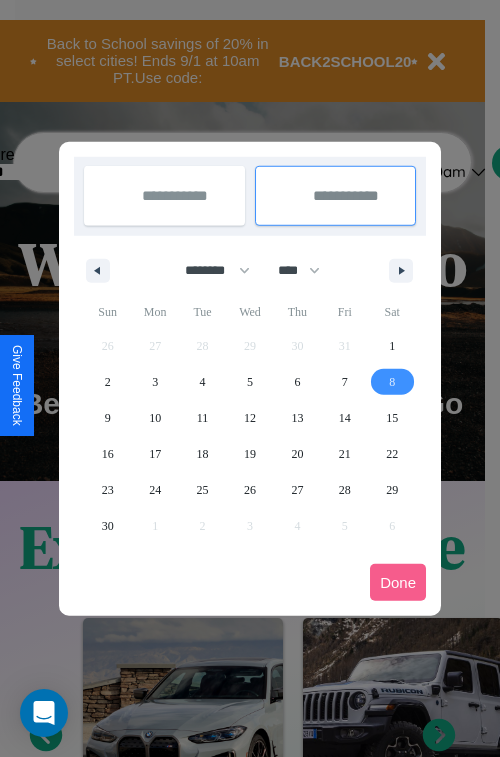 click on "8" at bounding box center [392, 382] 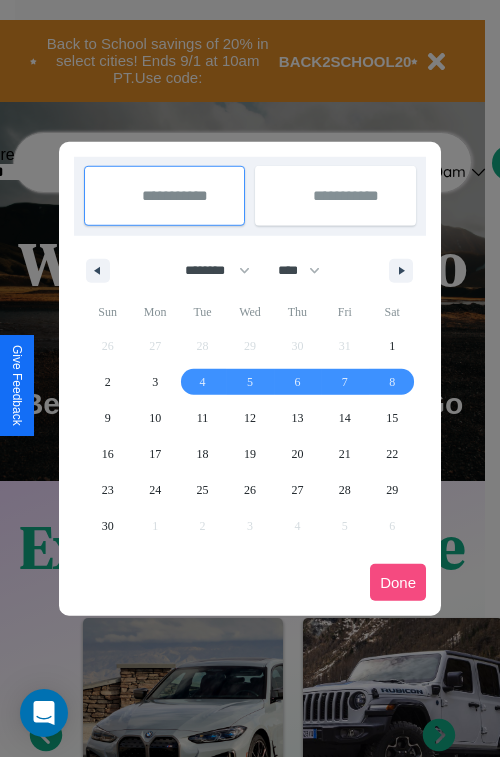 click on "Done" at bounding box center [398, 582] 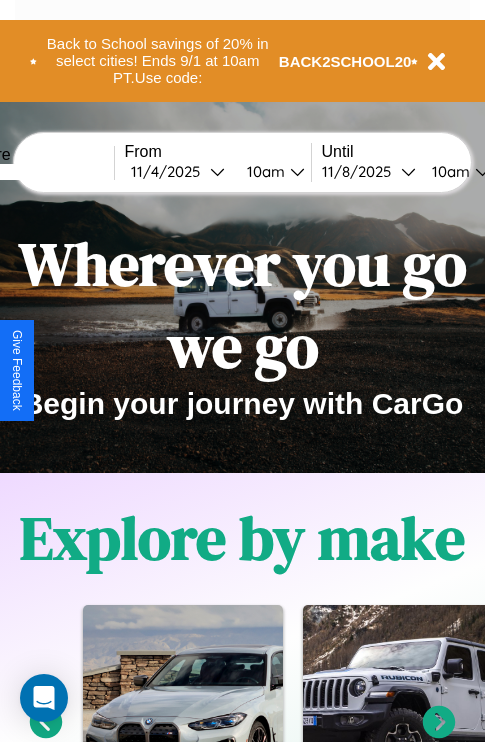 click on "10am" at bounding box center [263, 171] 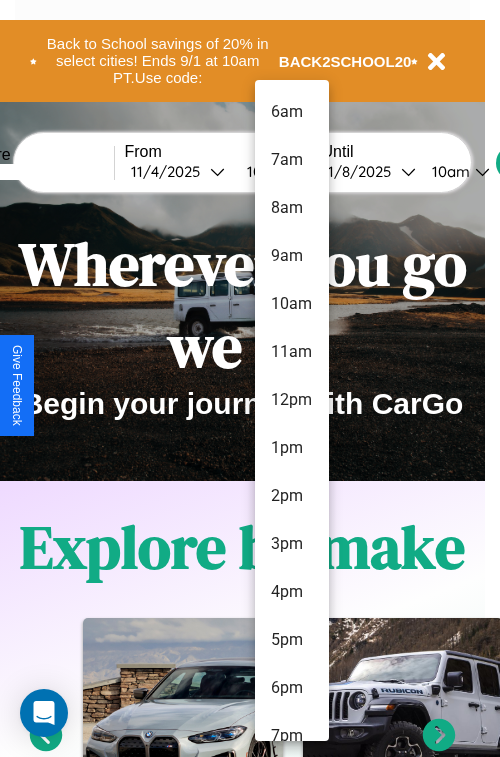 click on "8am" at bounding box center [292, 208] 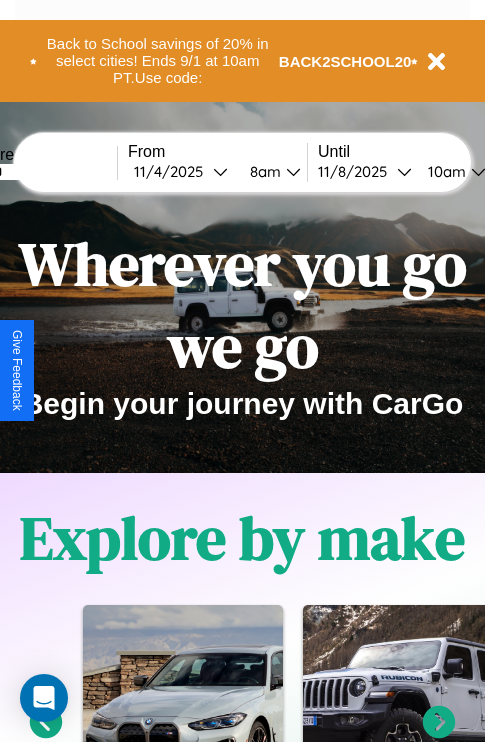 scroll, scrollTop: 0, scrollLeft: 68, axis: horizontal 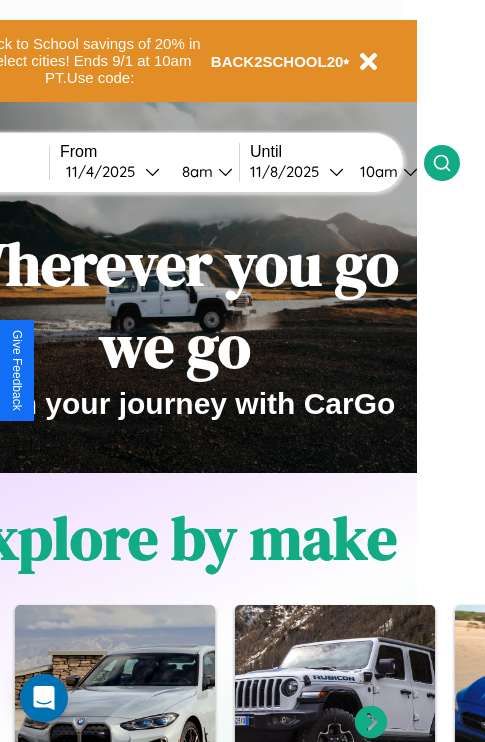 click 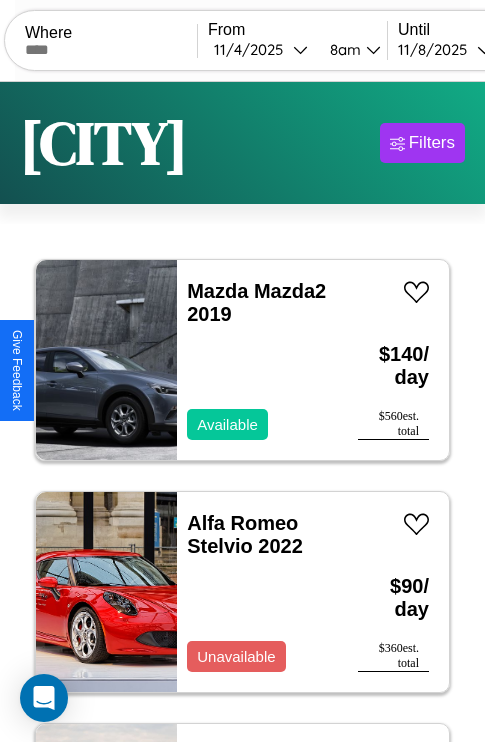 scroll, scrollTop: 66, scrollLeft: 0, axis: vertical 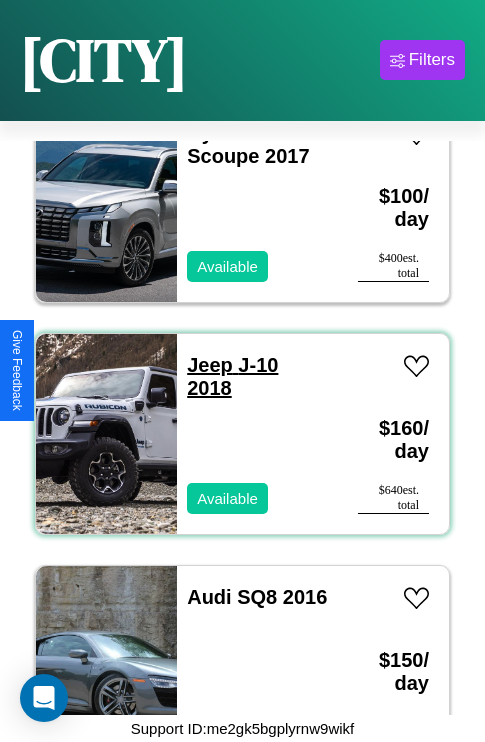 click on "Jeep   J-10   2018" at bounding box center (232, 376) 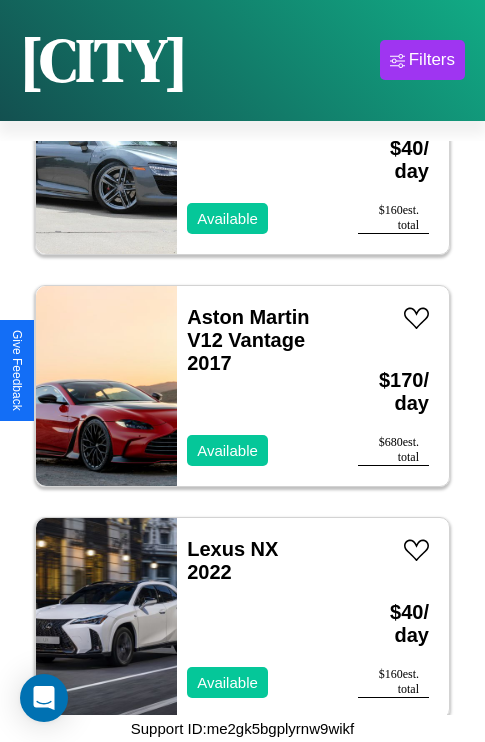 scroll, scrollTop: 3787, scrollLeft: 0, axis: vertical 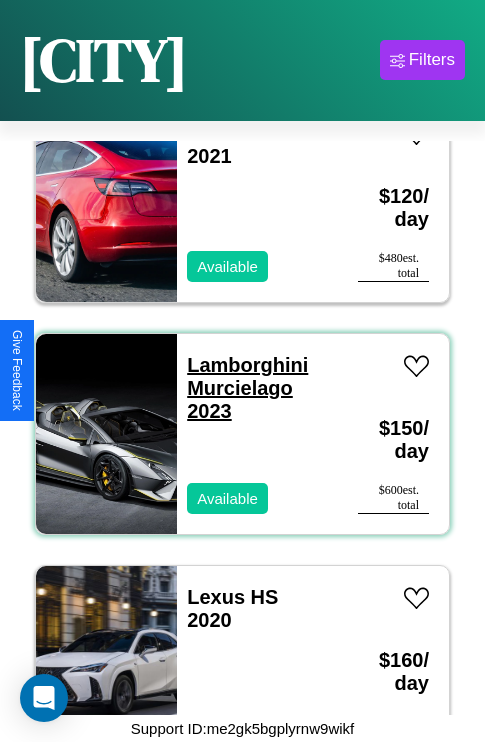 click on "Lamborghini   Murcielago   2023" at bounding box center [247, 388] 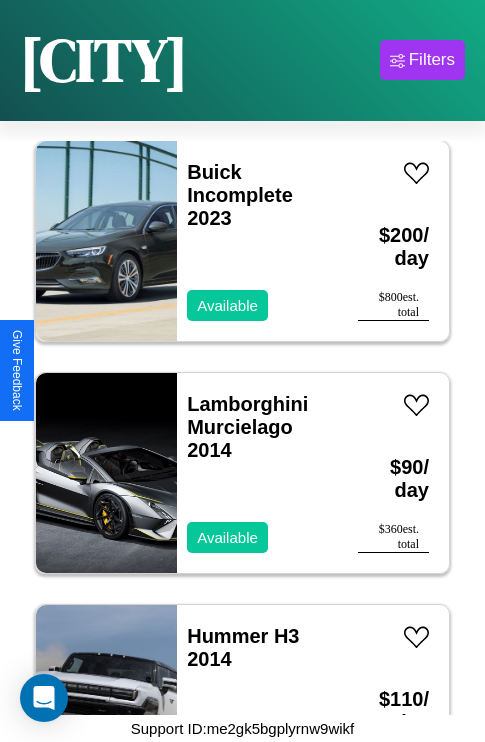 scroll, scrollTop: 7731, scrollLeft: 0, axis: vertical 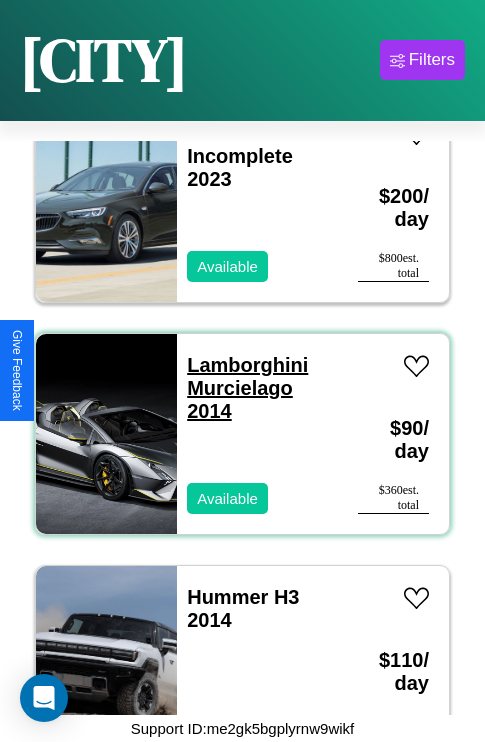 click on "Lamborghini   Murcielago   2014" at bounding box center [247, 388] 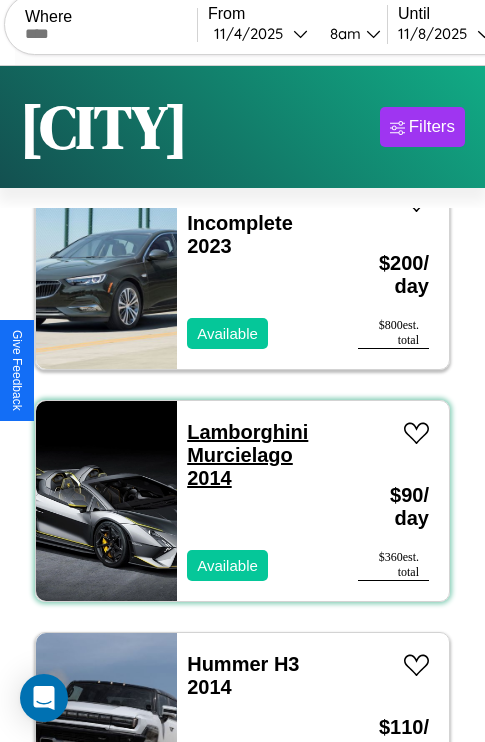 scroll, scrollTop: 0, scrollLeft: 0, axis: both 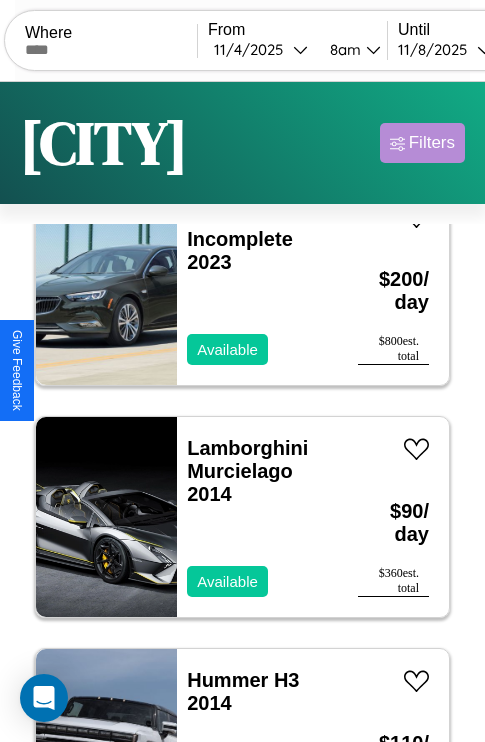 click on "Filters" at bounding box center [432, 143] 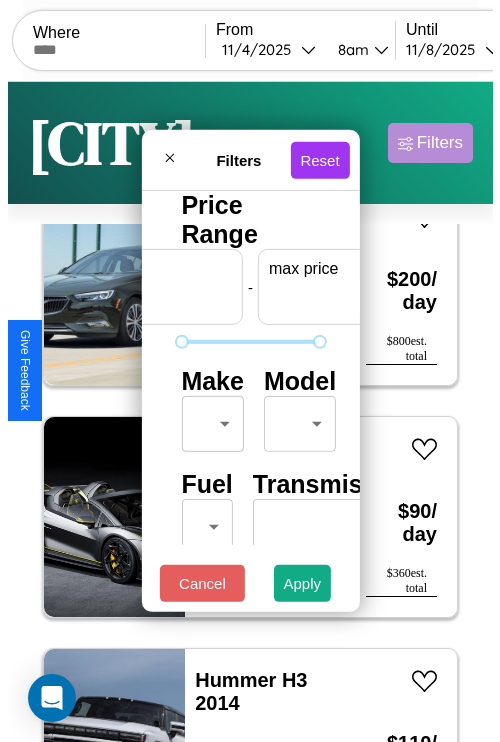 scroll, scrollTop: 0, scrollLeft: 124, axis: horizontal 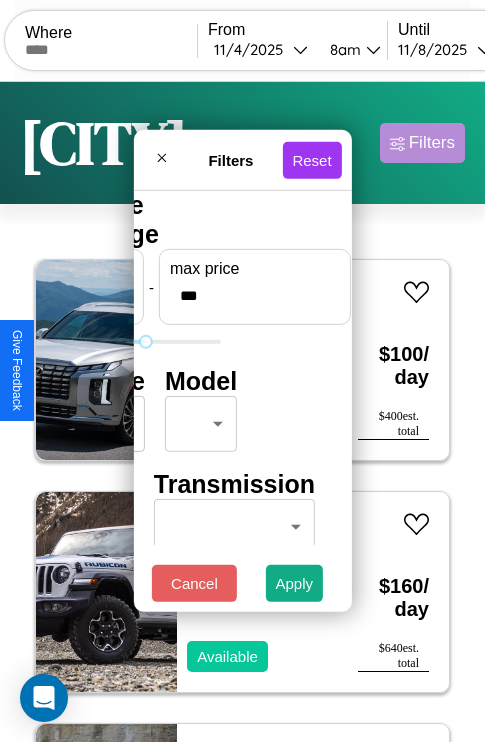 type on "***" 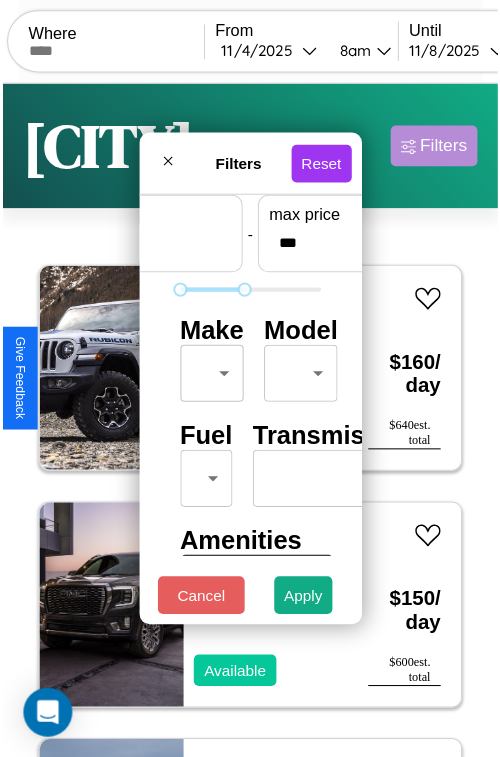 scroll, scrollTop: 59, scrollLeft: 0, axis: vertical 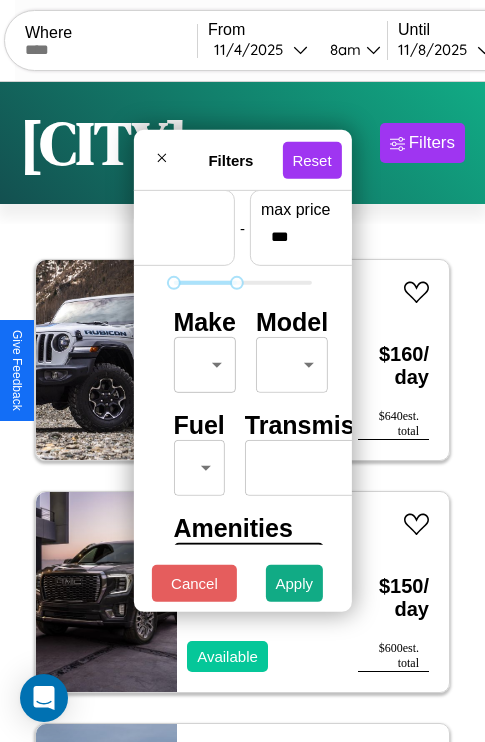 type on "*" 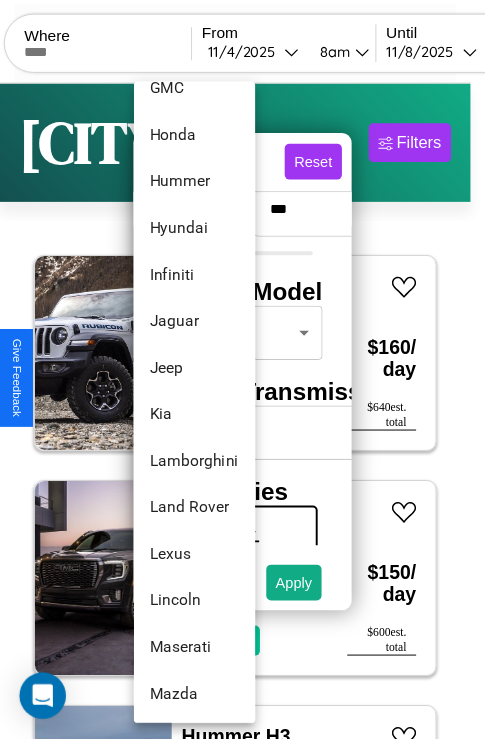 scroll, scrollTop: 758, scrollLeft: 0, axis: vertical 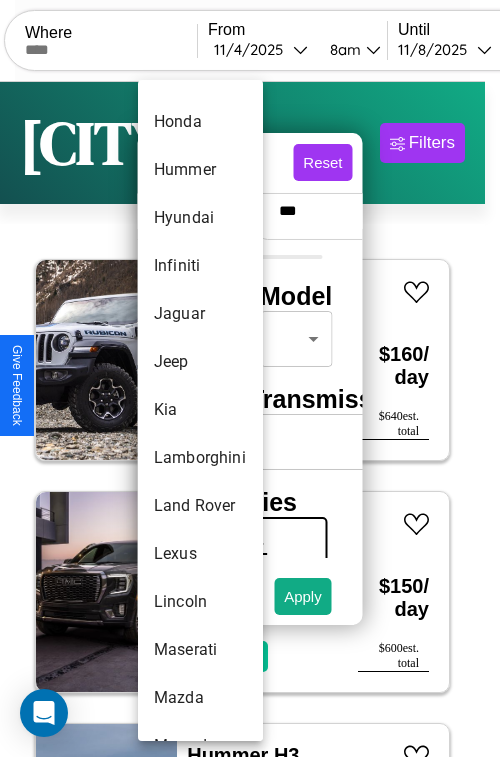 click on "Kia" at bounding box center [200, 410] 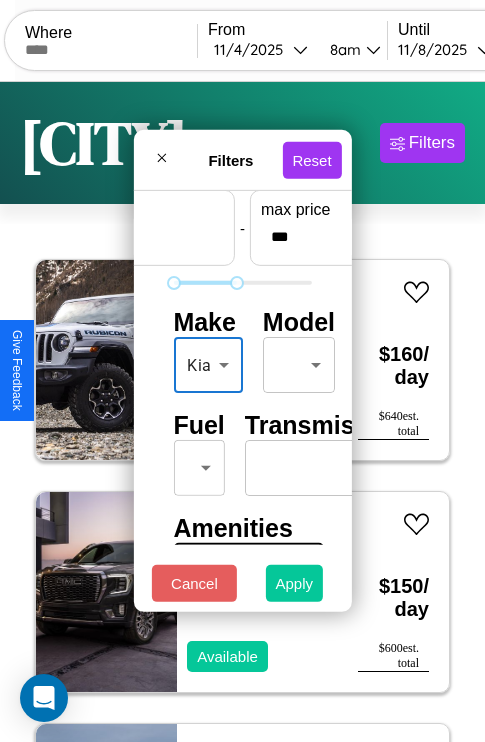 click on "Apply" at bounding box center [295, 583] 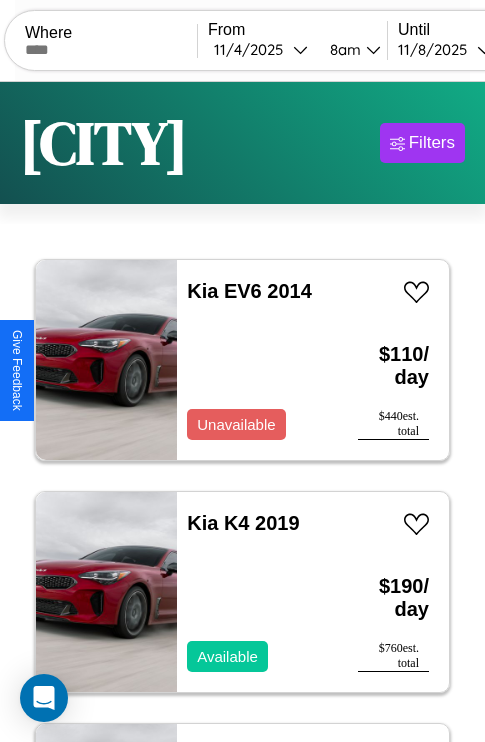 scroll, scrollTop: 79, scrollLeft: 0, axis: vertical 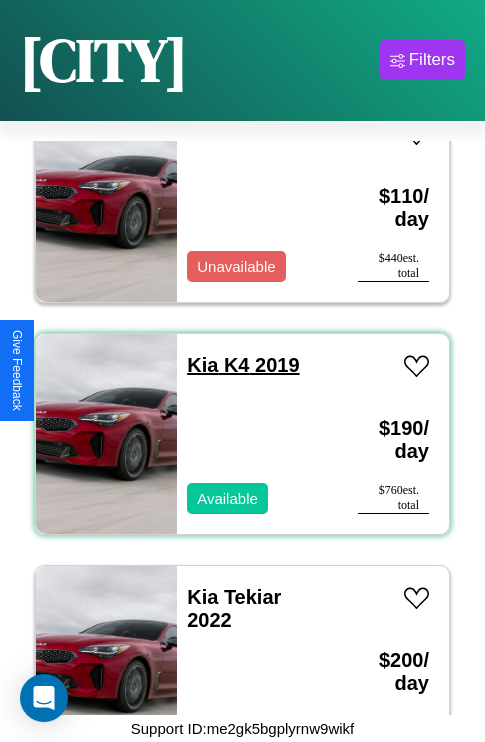 click on "Kia   K4   2019" at bounding box center (243, 365) 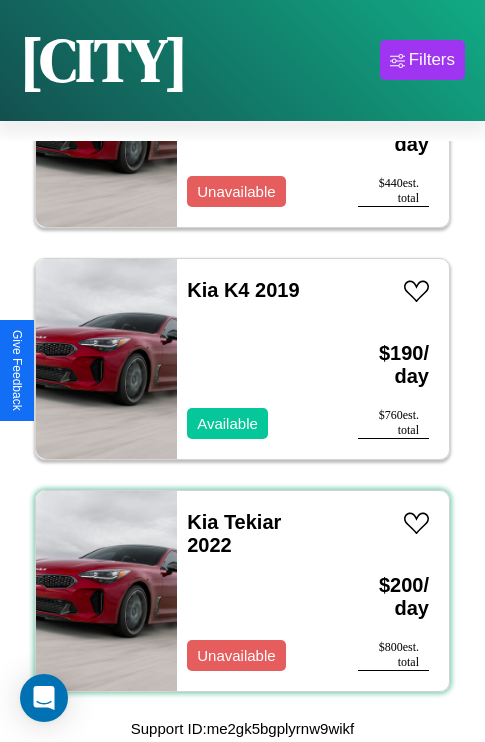 click on "Kia   Tekiar   2022 Unavailable" at bounding box center [257, 591] 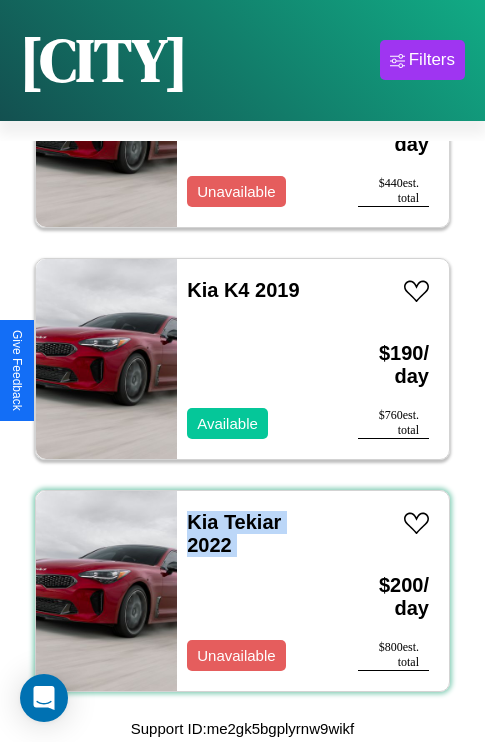 click on "Kia   Tekiar   2022 Unavailable" at bounding box center (257, 591) 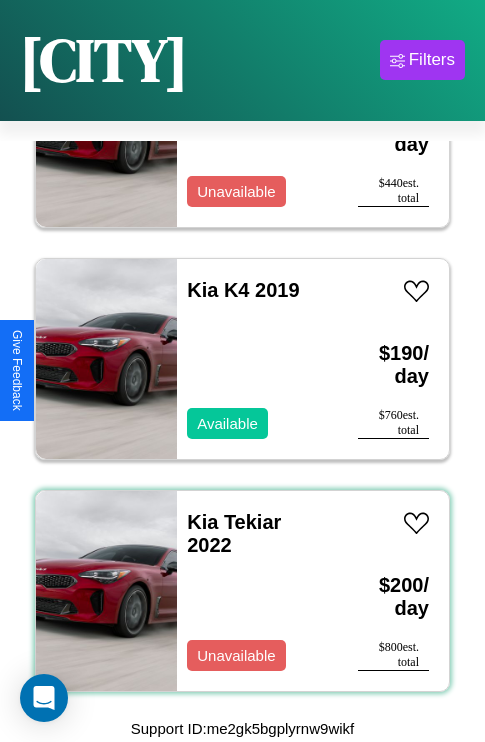 click on "Kia   Tekiar   2022 Unavailable" at bounding box center [257, 591] 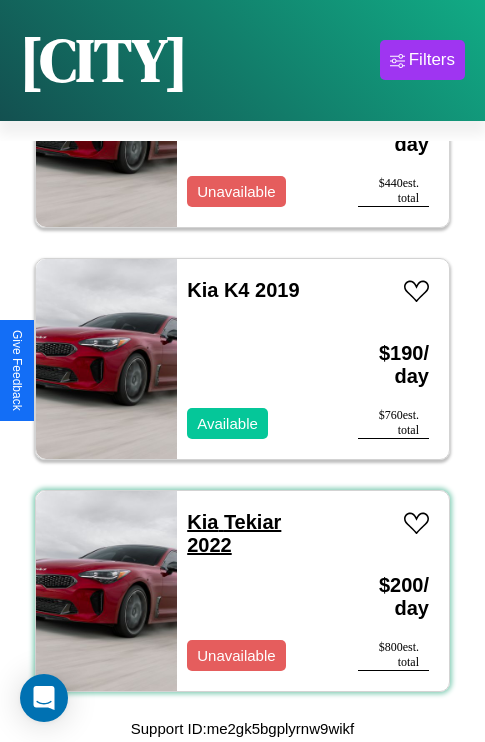 click on "Kia   Tekiar   2022" at bounding box center (234, 533) 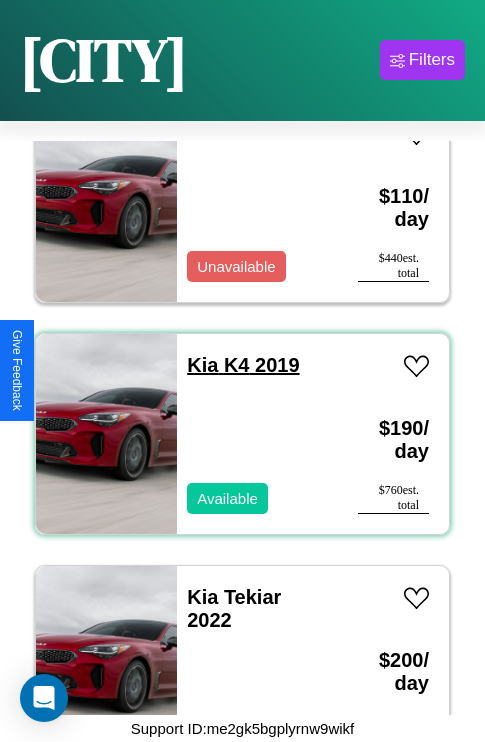 click on "Kia   K4   2019" at bounding box center (243, 365) 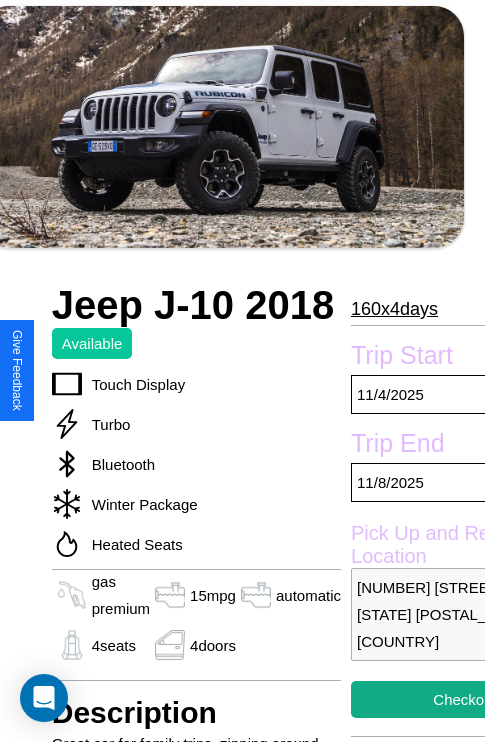 scroll, scrollTop: 377, scrollLeft: 107, axis: both 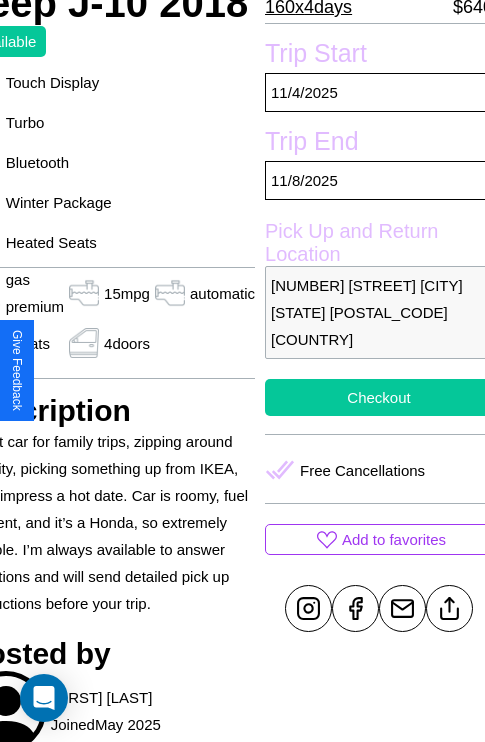 click on "Checkout" at bounding box center [379, 397] 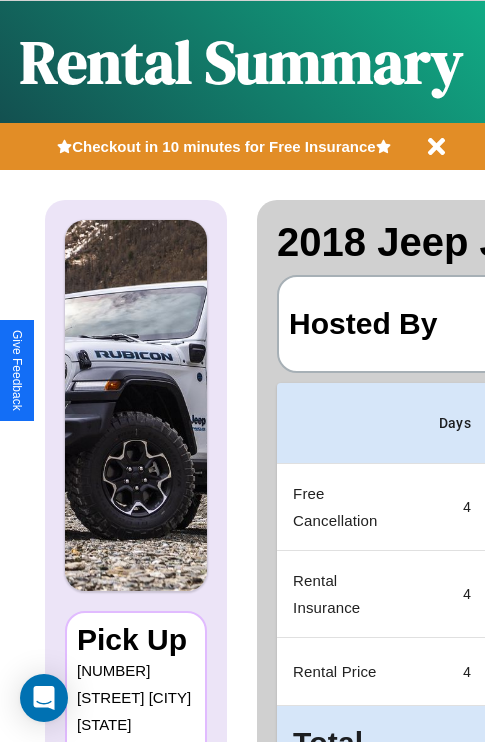 scroll, scrollTop: 0, scrollLeft: 392, axis: horizontal 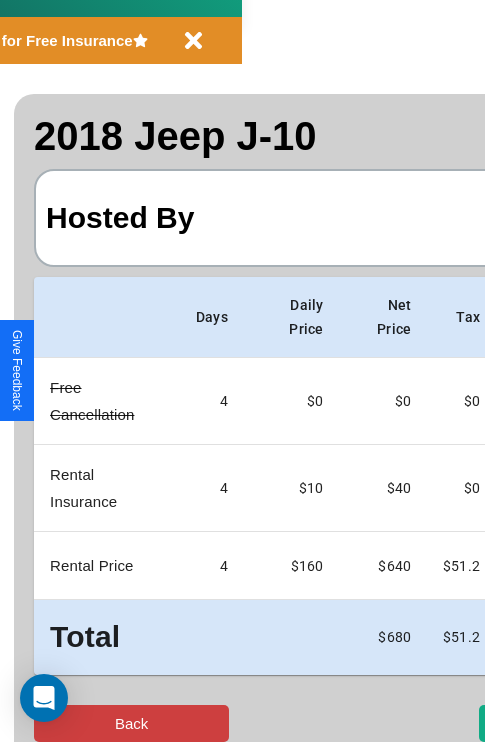 click on "Back" at bounding box center [131, 723] 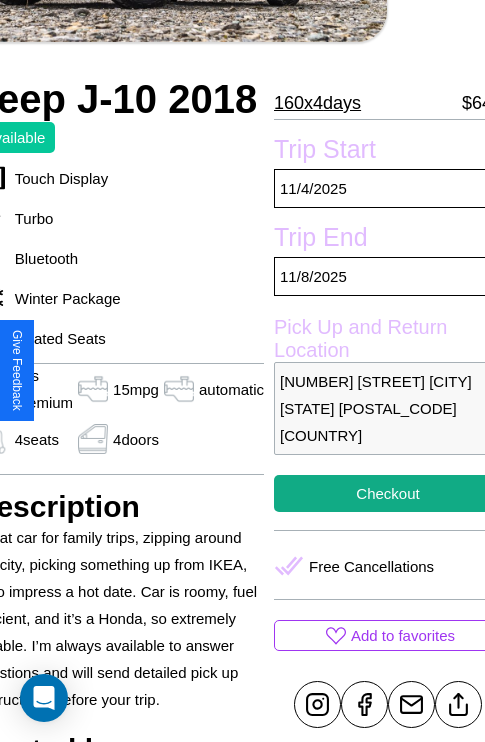 scroll, scrollTop: 305, scrollLeft: 107, axis: both 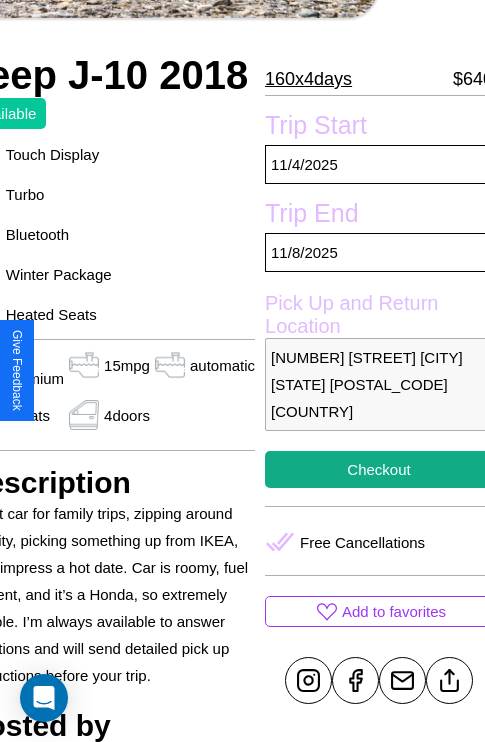 click on "9185 Chestnut Street  Mumbai Maharashtra 58243 India" at bounding box center (379, 384) 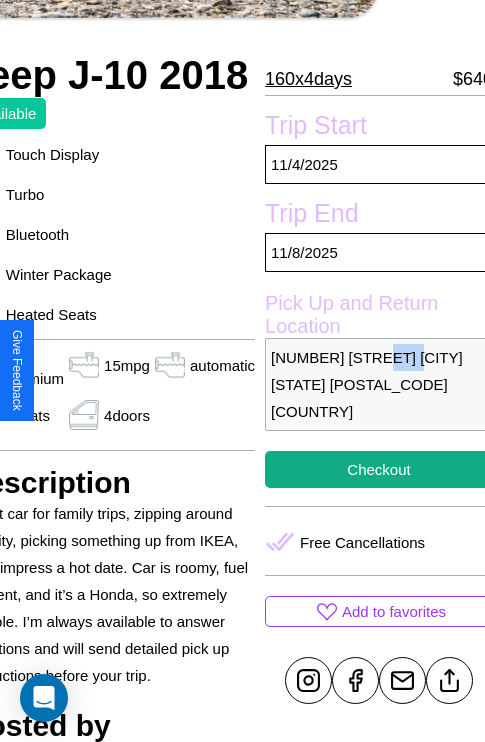 click on "9185 Chestnut Street  Mumbai Maharashtra 58243 India" at bounding box center (379, 384) 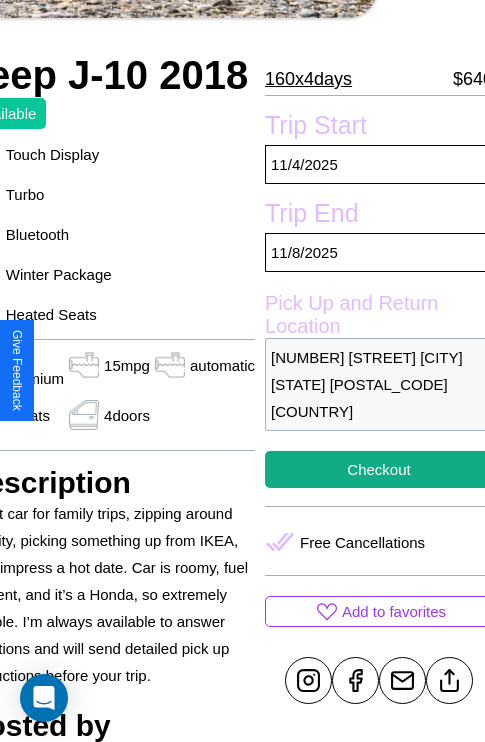 click on "9185 Chestnut Street  Mumbai Maharashtra 58243 India" at bounding box center (379, 384) 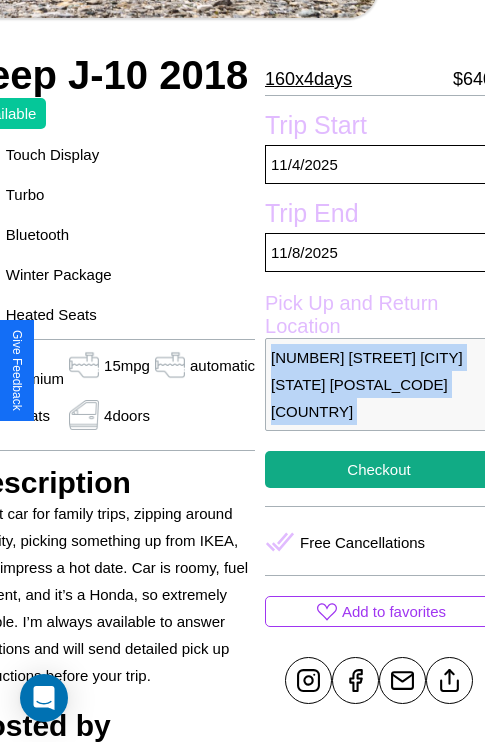 click on "9185 Chestnut Street  Mumbai Maharashtra 58243 India" at bounding box center (379, 384) 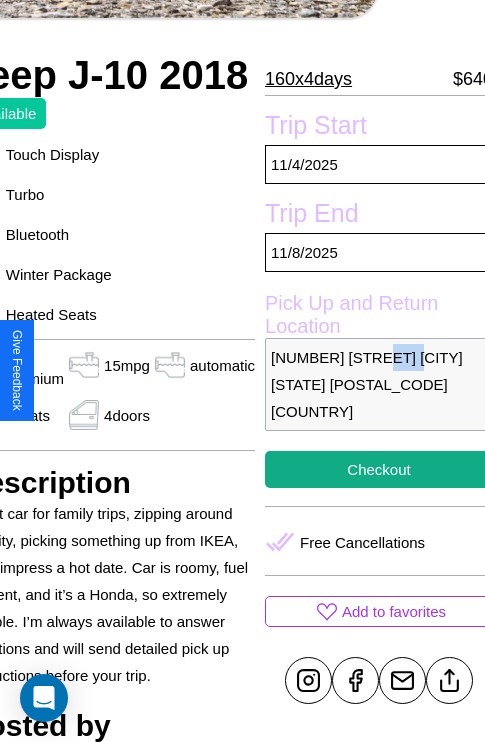 click on "9185 Chestnut Street  Mumbai Maharashtra 58243 India" at bounding box center [379, 384] 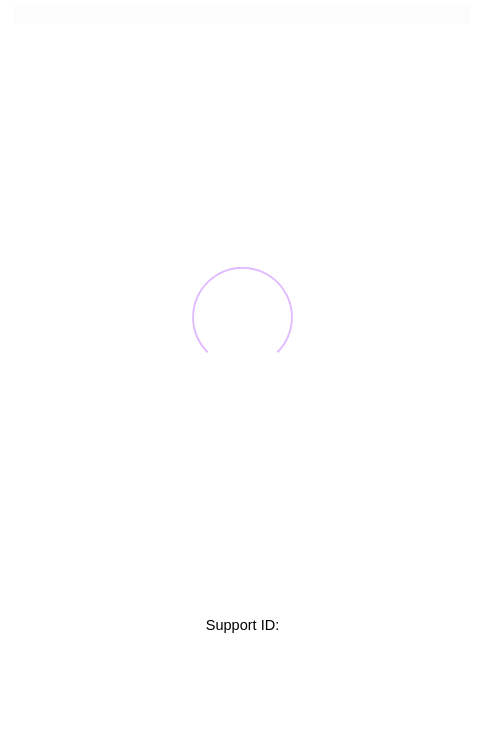 scroll, scrollTop: 0, scrollLeft: 0, axis: both 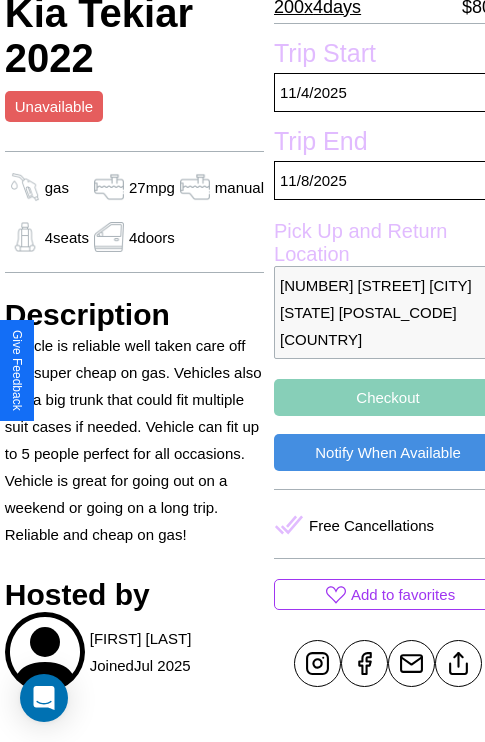 click on "Checkout" at bounding box center (388, 397) 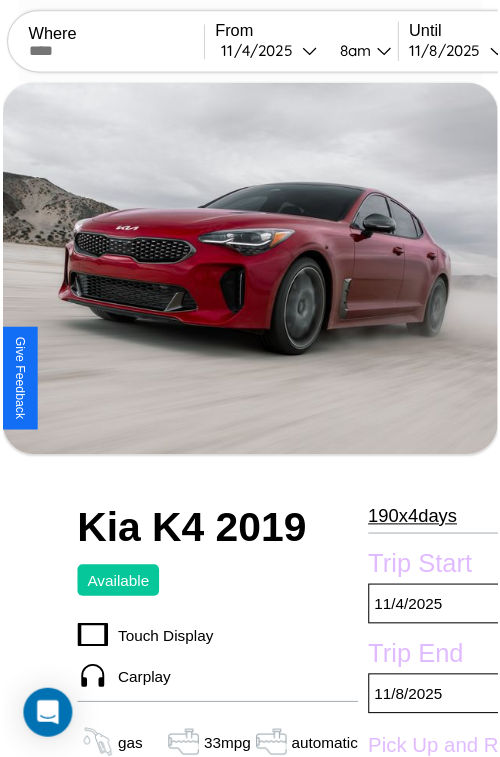scroll, scrollTop: 221, scrollLeft: 84, axis: both 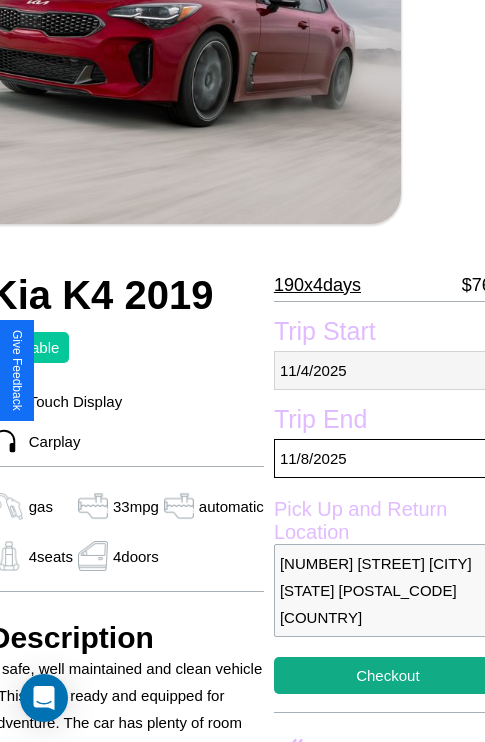 click on "[MM] / [DD] / [YYYY]" at bounding box center [388, 370] 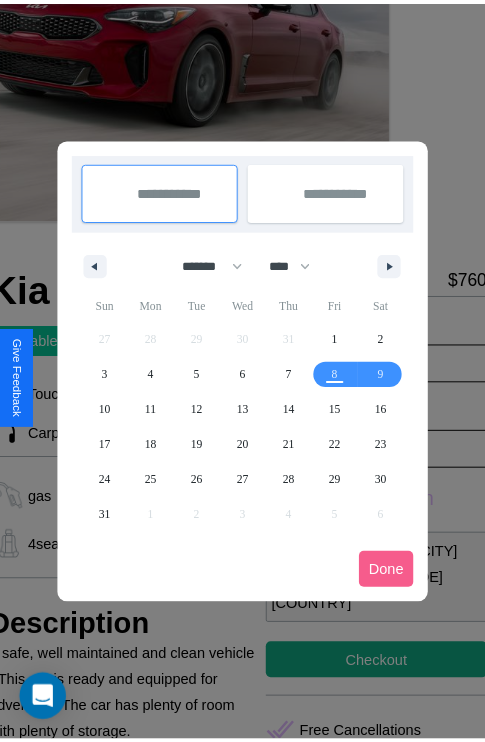 scroll, scrollTop: 0, scrollLeft: 84, axis: horizontal 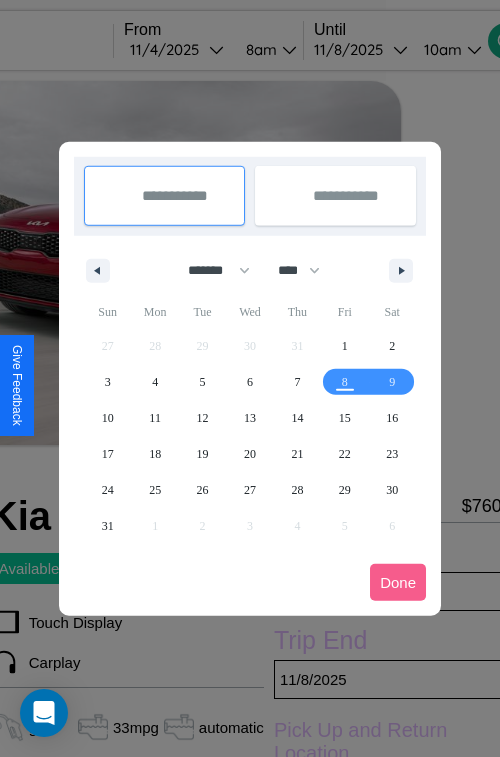 click at bounding box center [250, 378] 